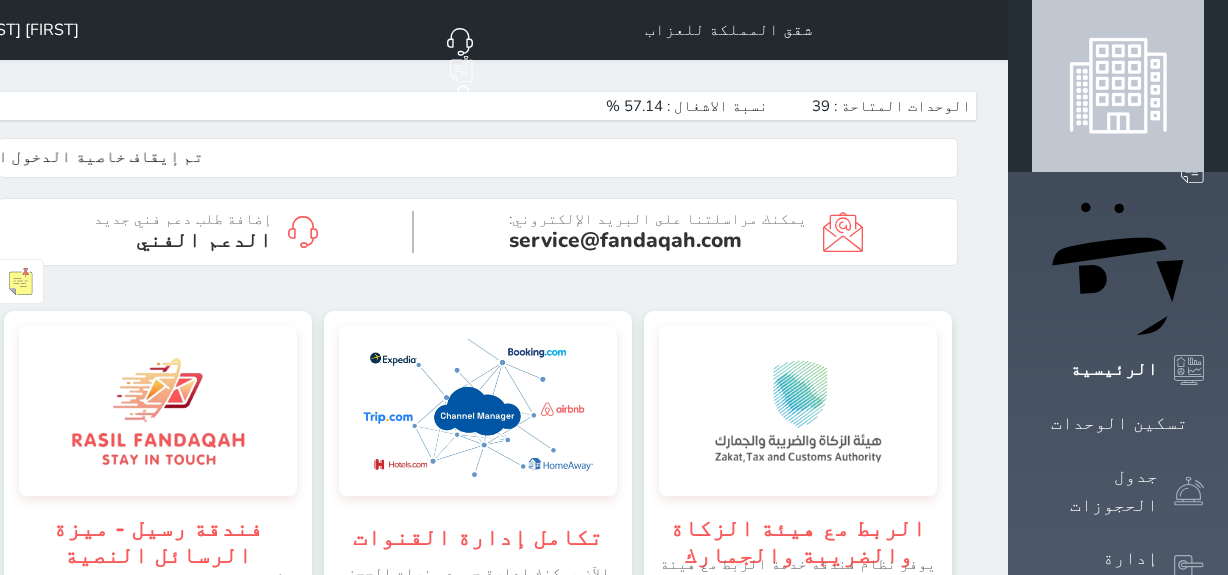 scroll, scrollTop: 0, scrollLeft: 0, axis: both 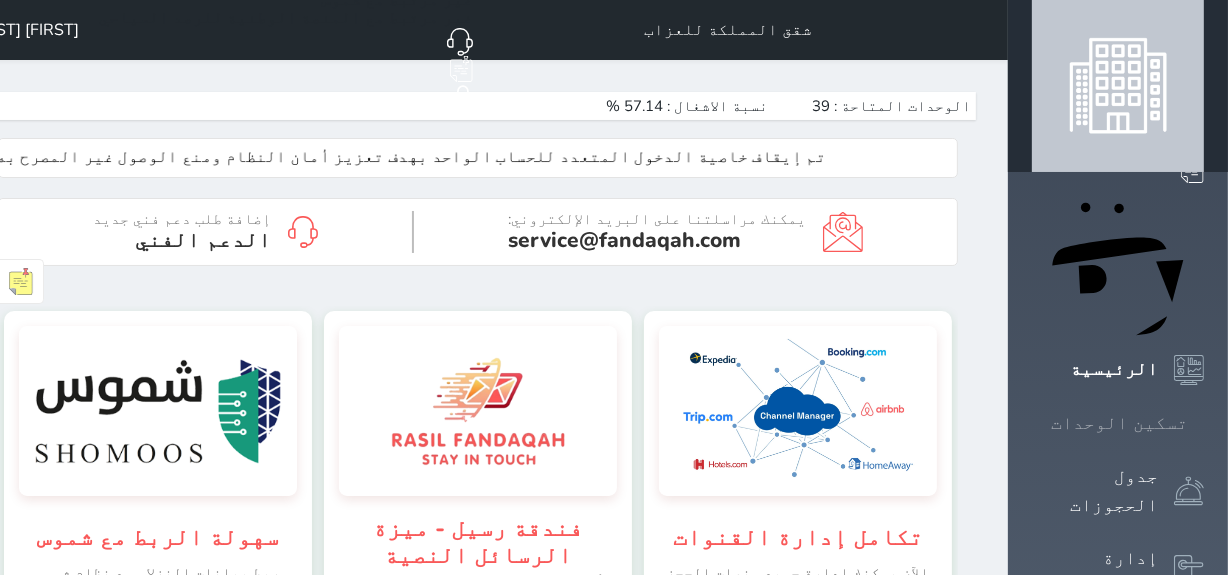 click on "تسكين الوحدات" at bounding box center (1118, 423) 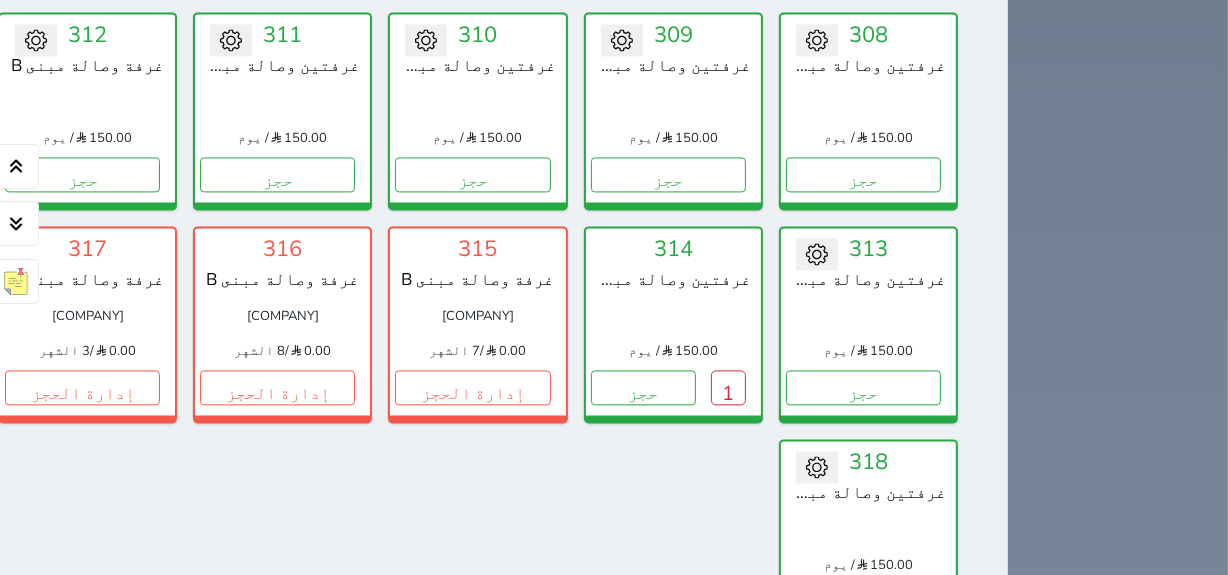 scroll, scrollTop: 3805, scrollLeft: 0, axis: vertical 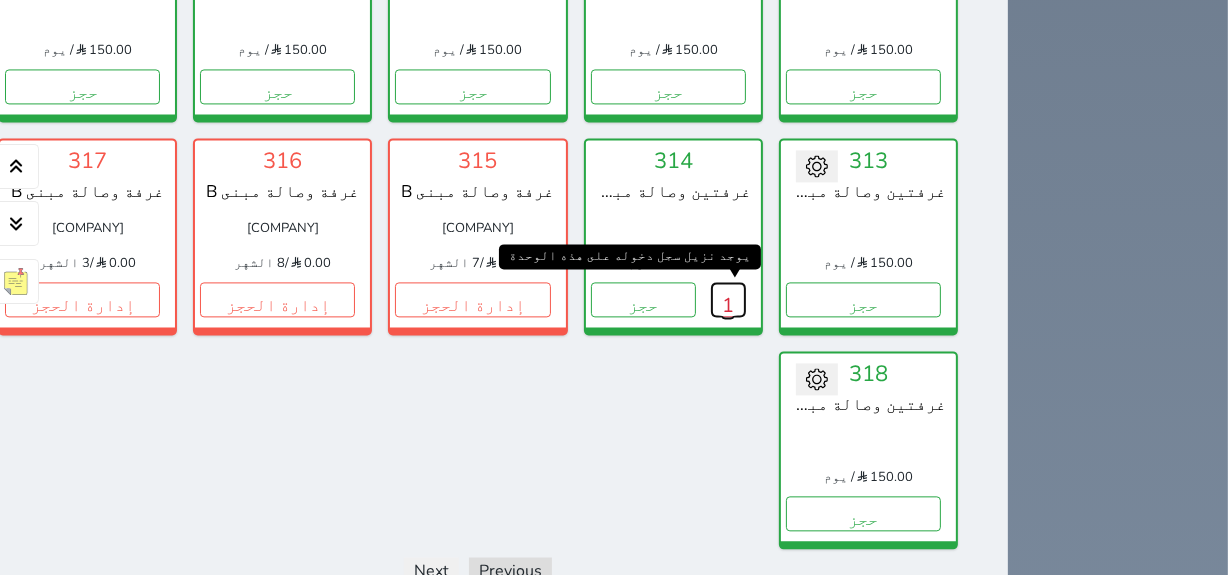 click on "1" at bounding box center (728, 299) 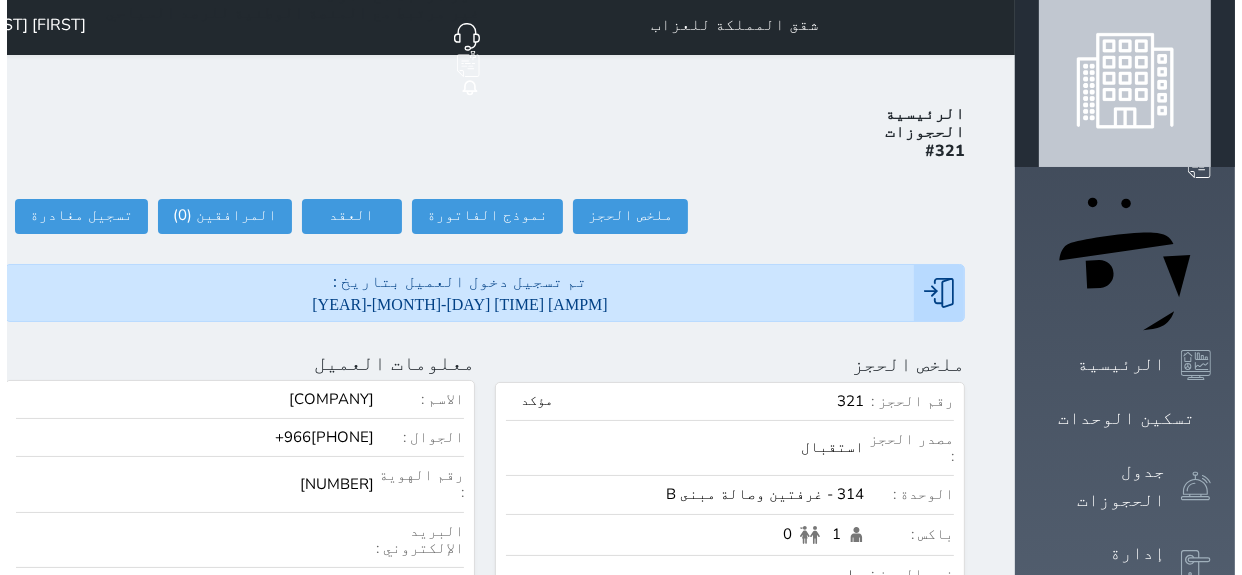 scroll, scrollTop: 0, scrollLeft: 0, axis: both 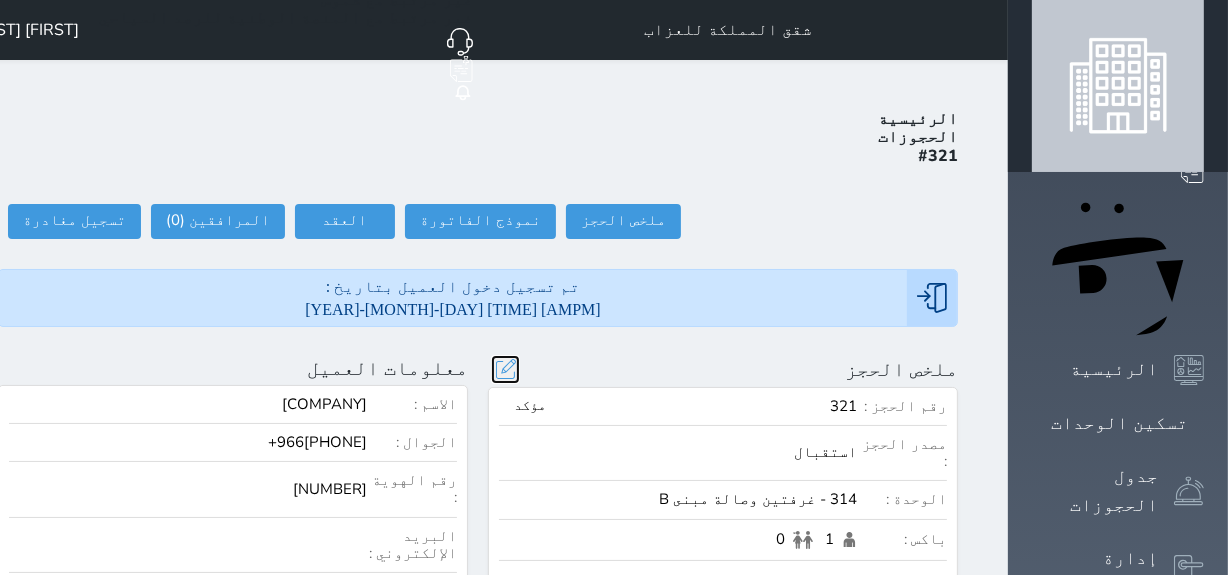 click at bounding box center [505, 369] 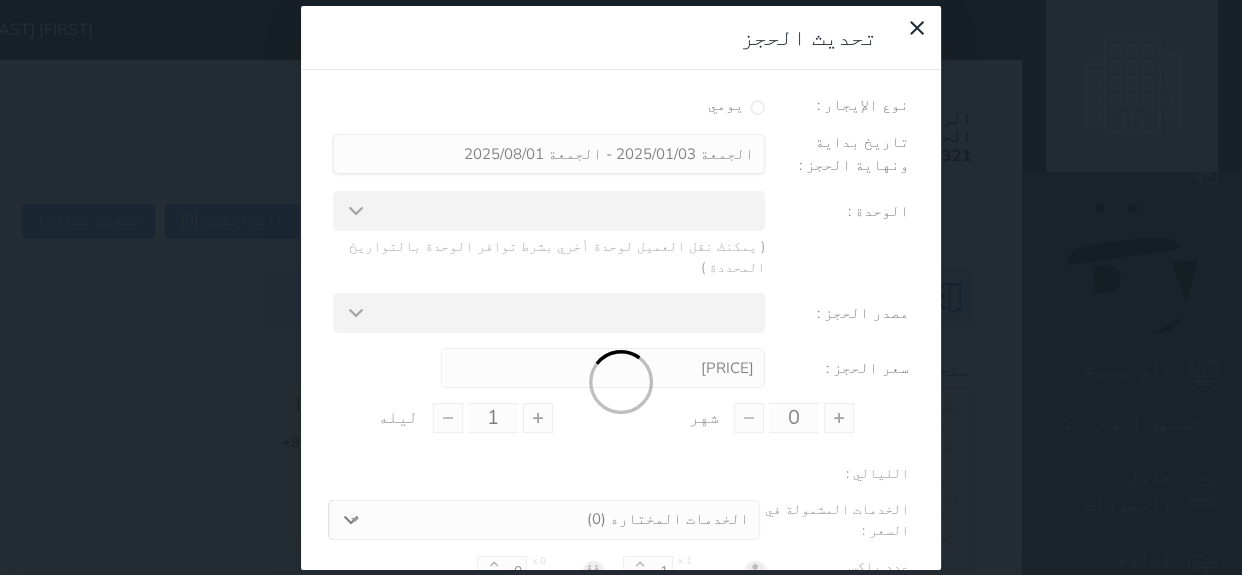 type on "7" 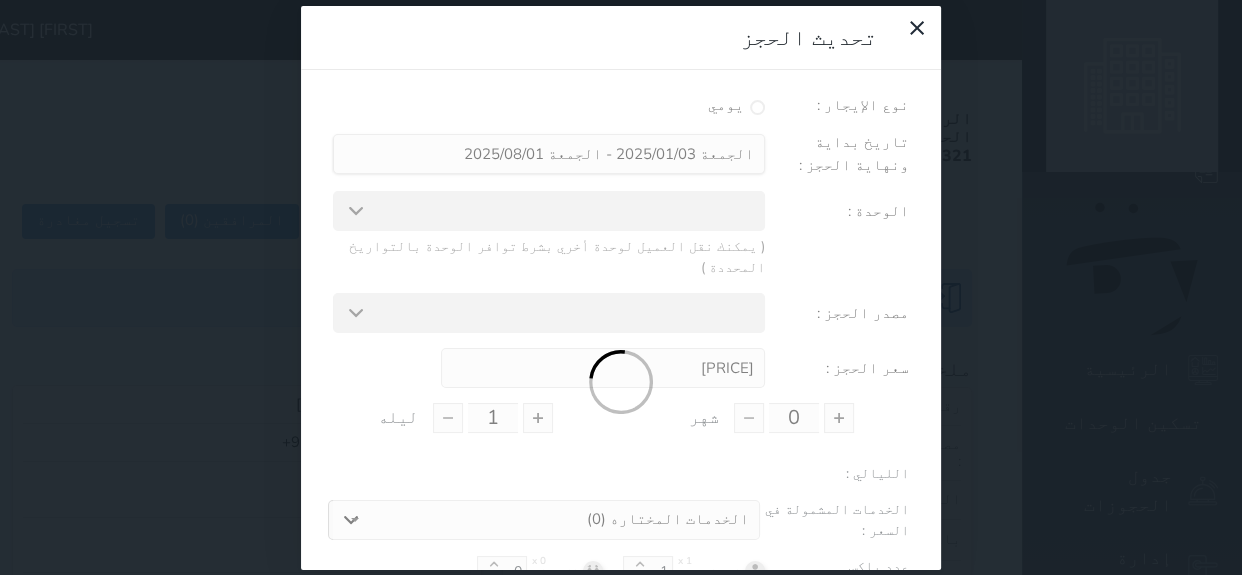 type on "0" 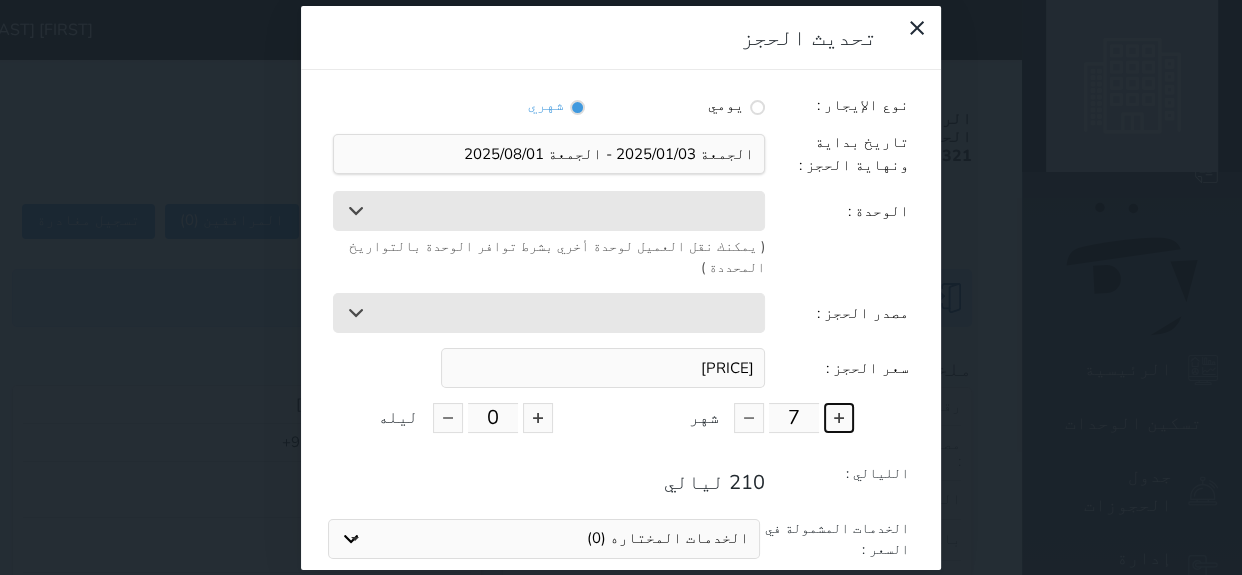 click at bounding box center [839, 418] 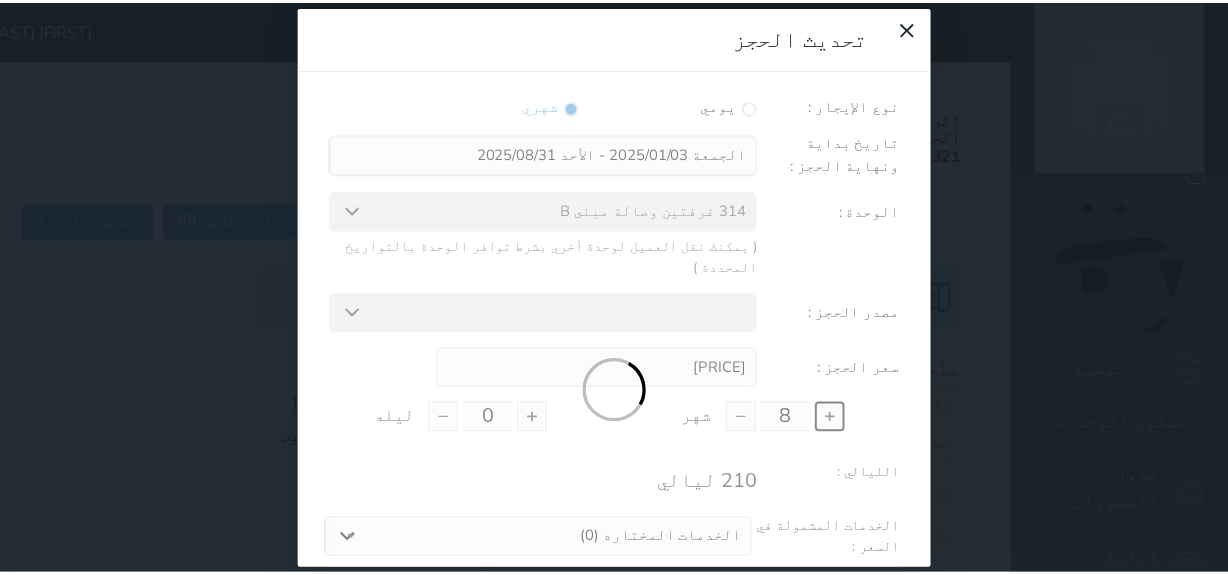 scroll, scrollTop: 104, scrollLeft: 0, axis: vertical 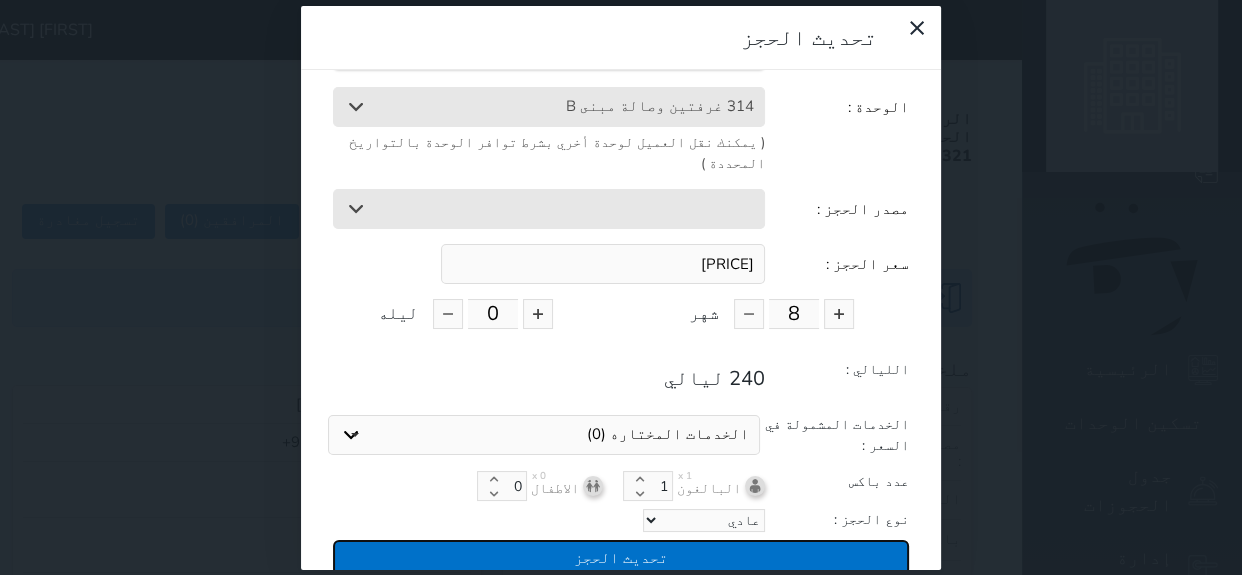 click on "تحديث الحجز" at bounding box center [621, 557] 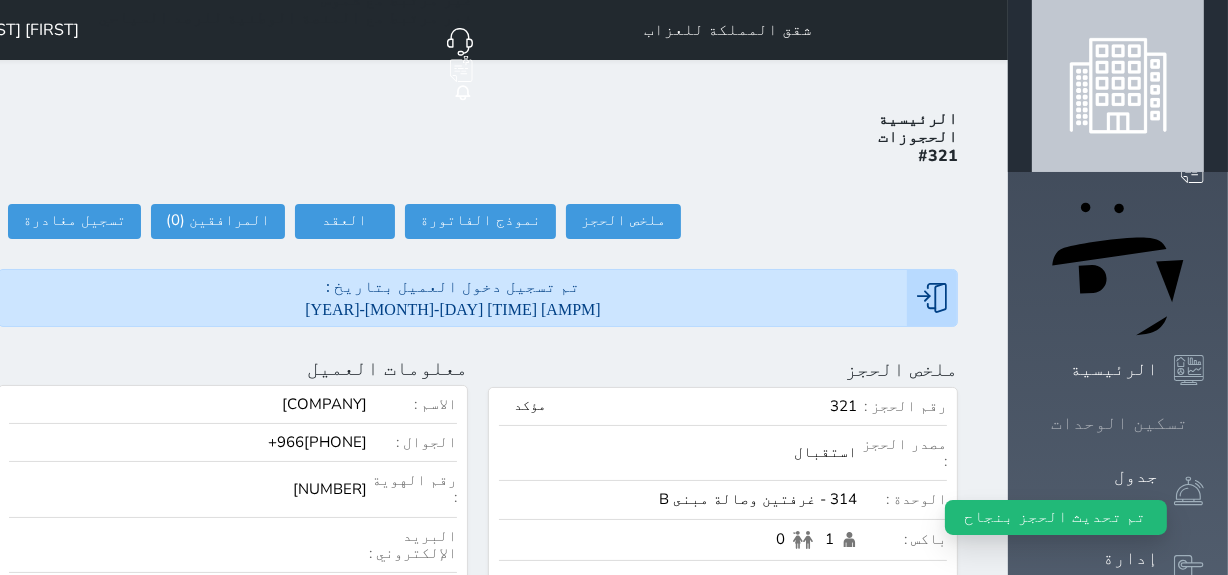 click 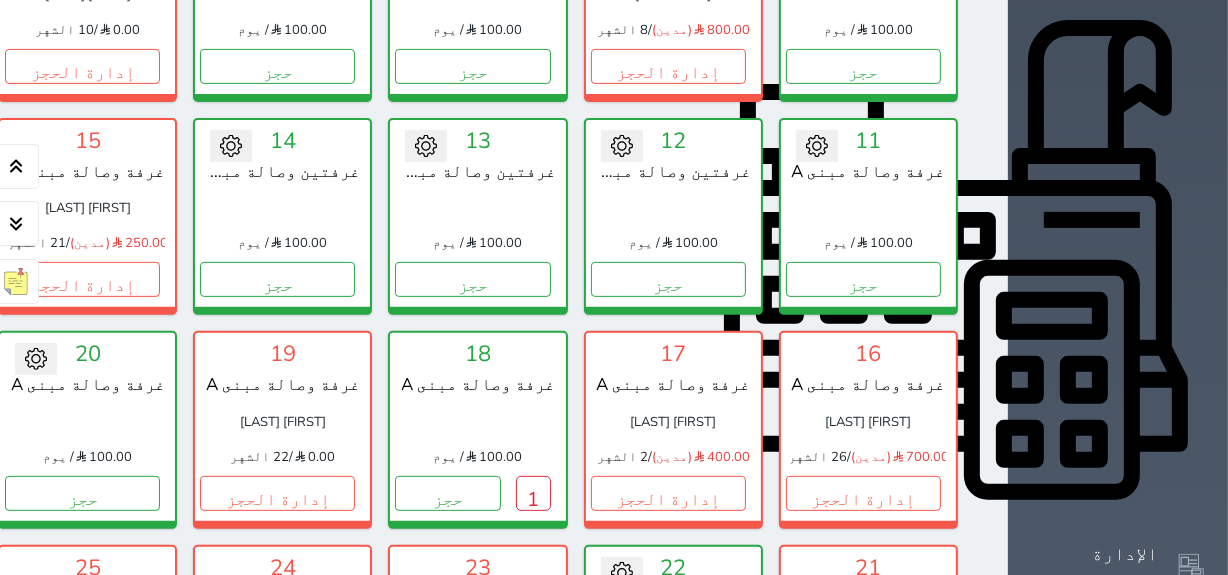 scroll, scrollTop: 896, scrollLeft: 0, axis: vertical 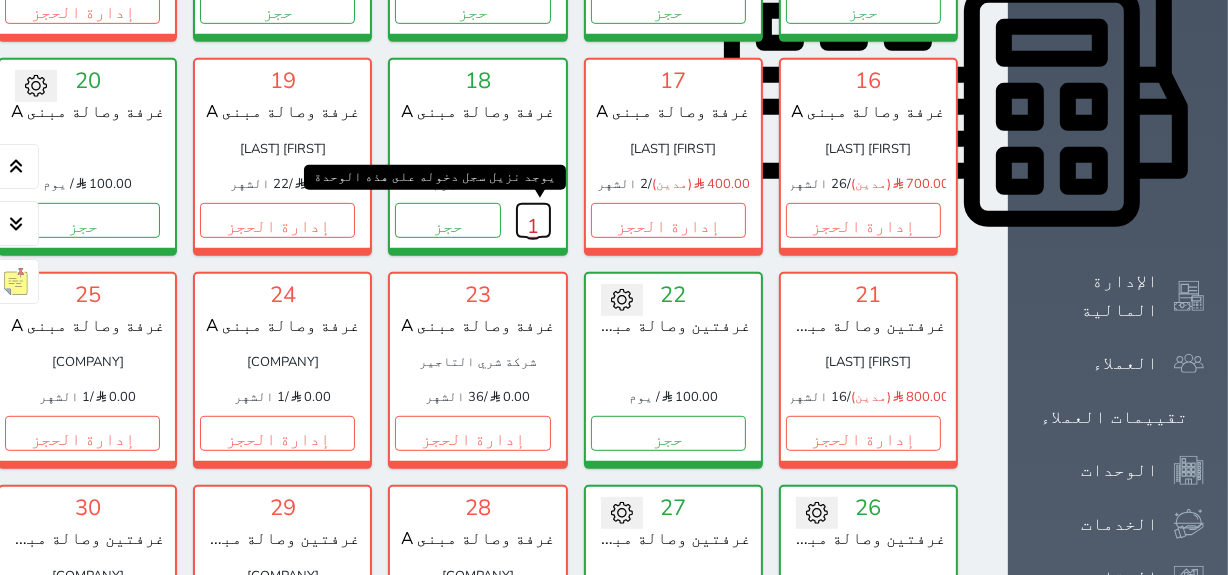 click on "1" at bounding box center [533, 220] 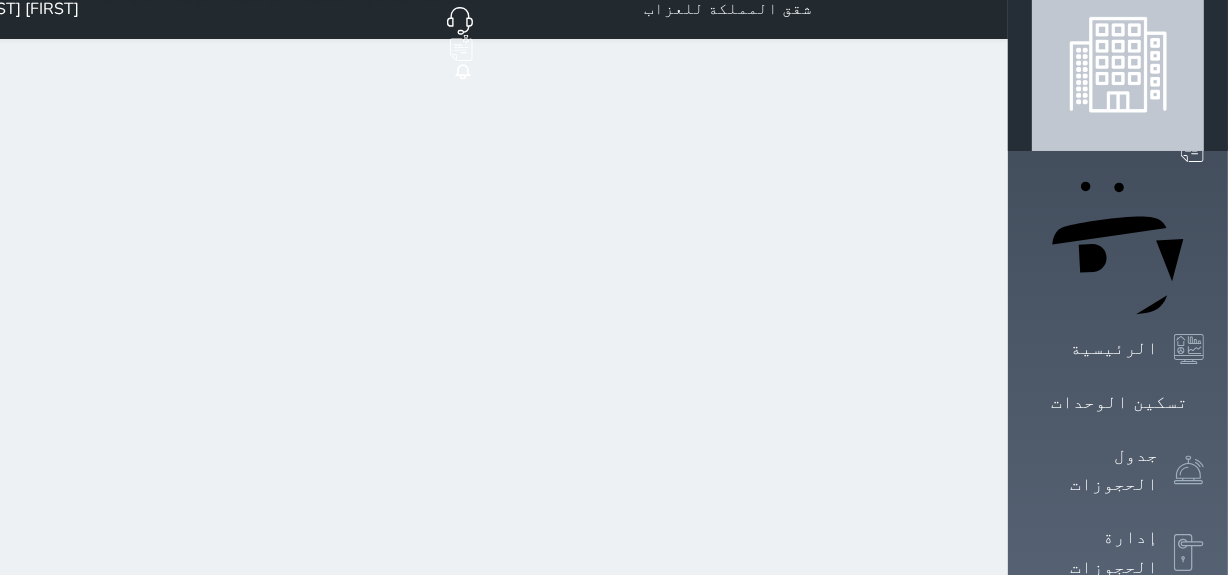 scroll, scrollTop: 0, scrollLeft: 0, axis: both 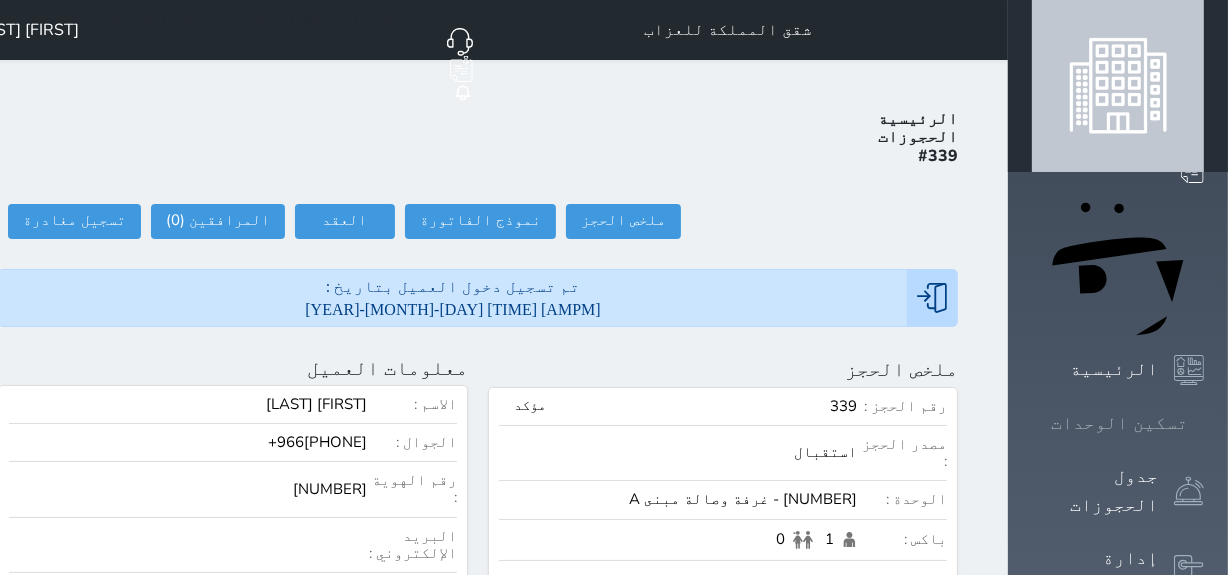 click 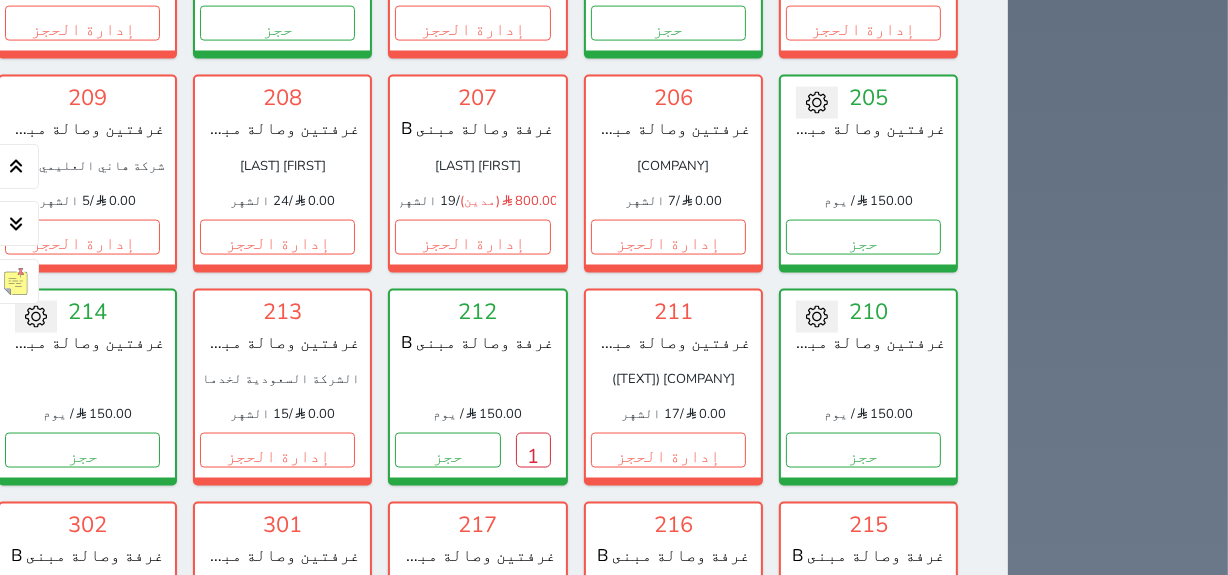 scroll, scrollTop: 2805, scrollLeft: 0, axis: vertical 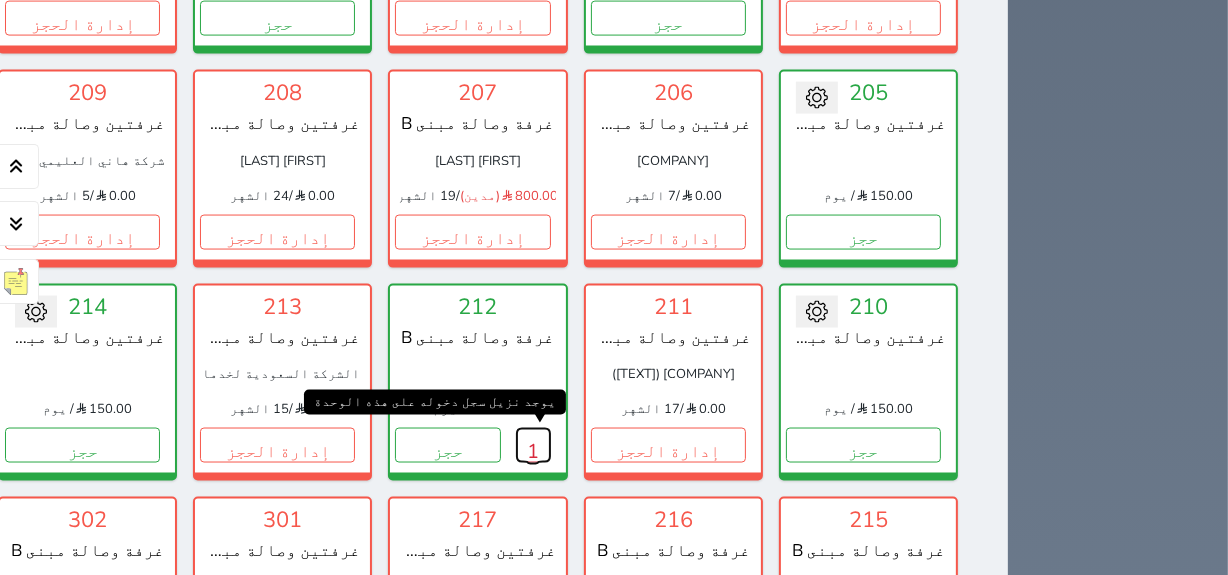 click on "1" at bounding box center (533, 445) 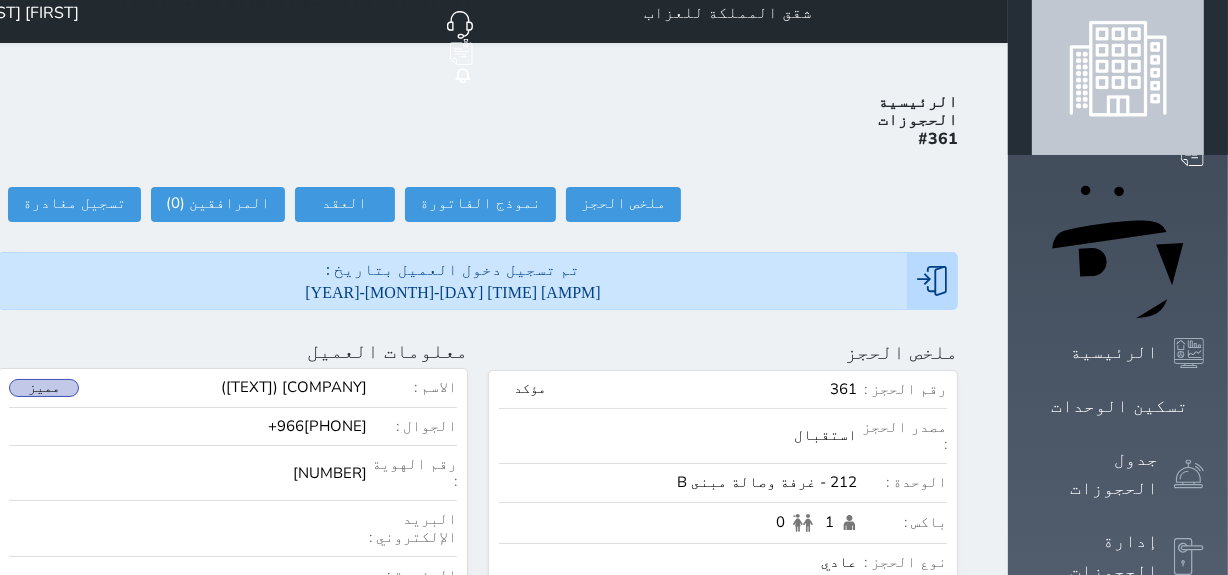 select 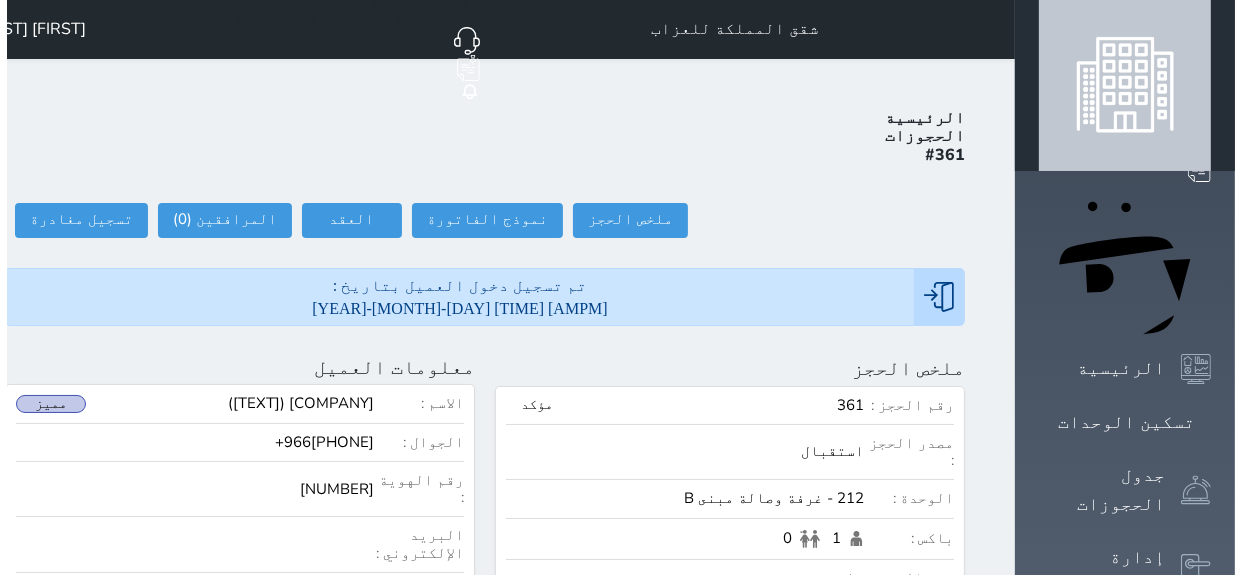 scroll, scrollTop: 0, scrollLeft: 0, axis: both 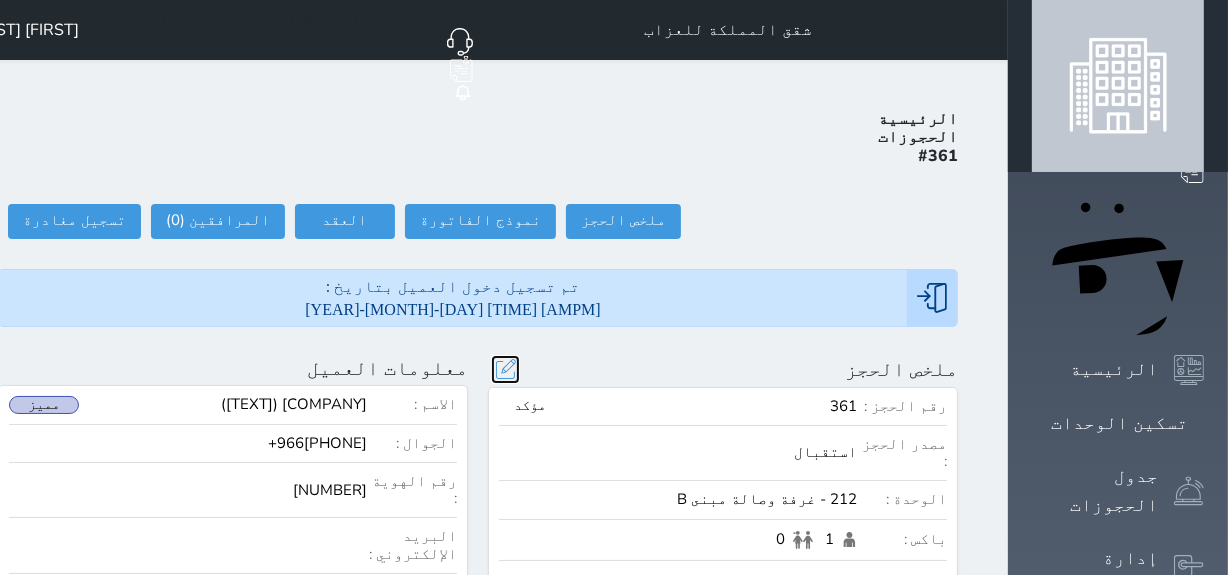 click at bounding box center [505, 369] 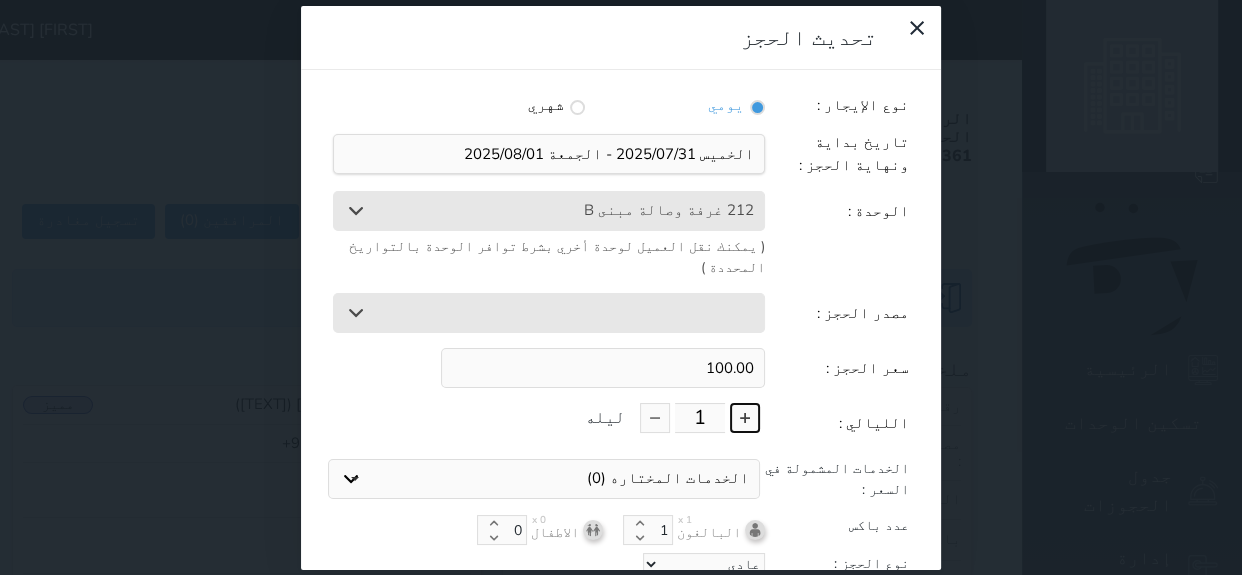 click at bounding box center [745, 418] 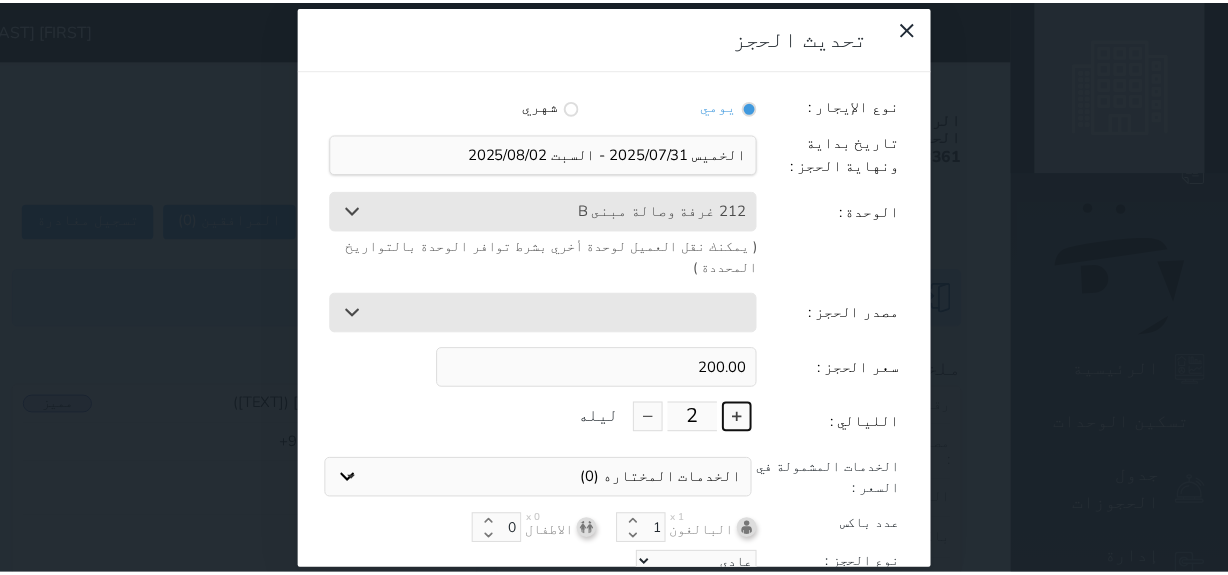 scroll, scrollTop: 44, scrollLeft: 0, axis: vertical 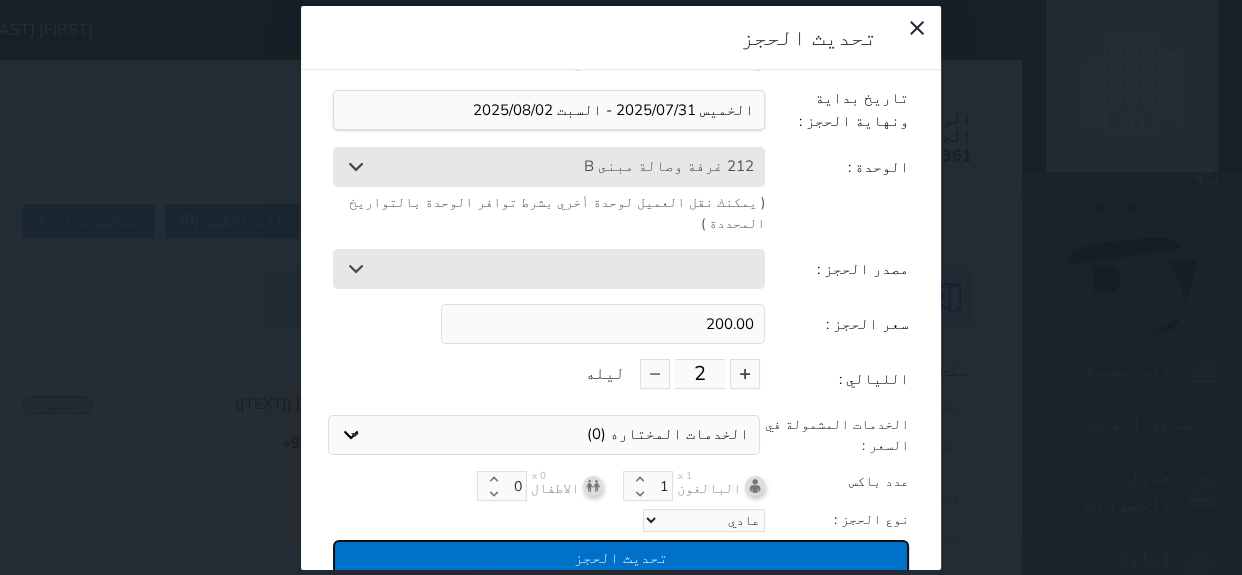 click on "تحديث الحجز" at bounding box center (621, 557) 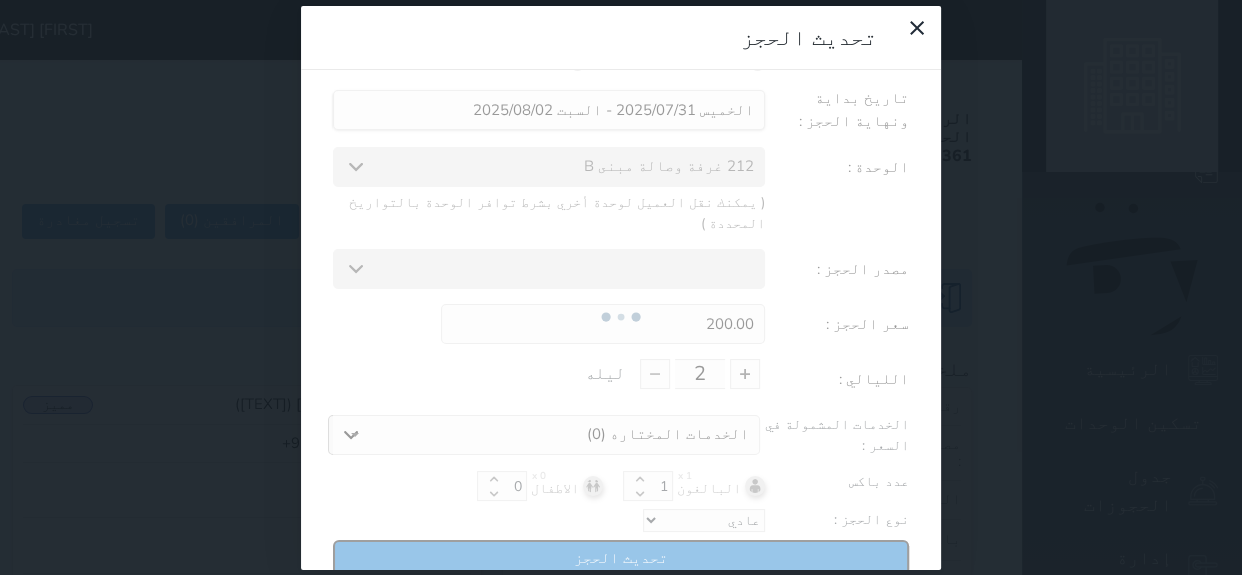 type on "200" 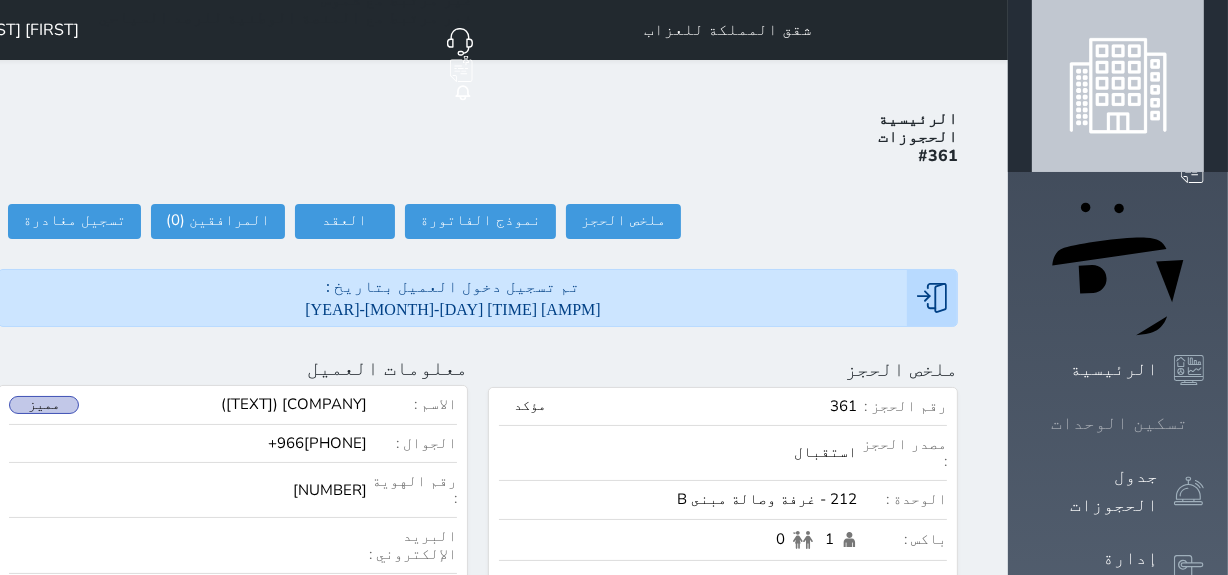 click on "تسكين الوحدات" at bounding box center [1118, 423] 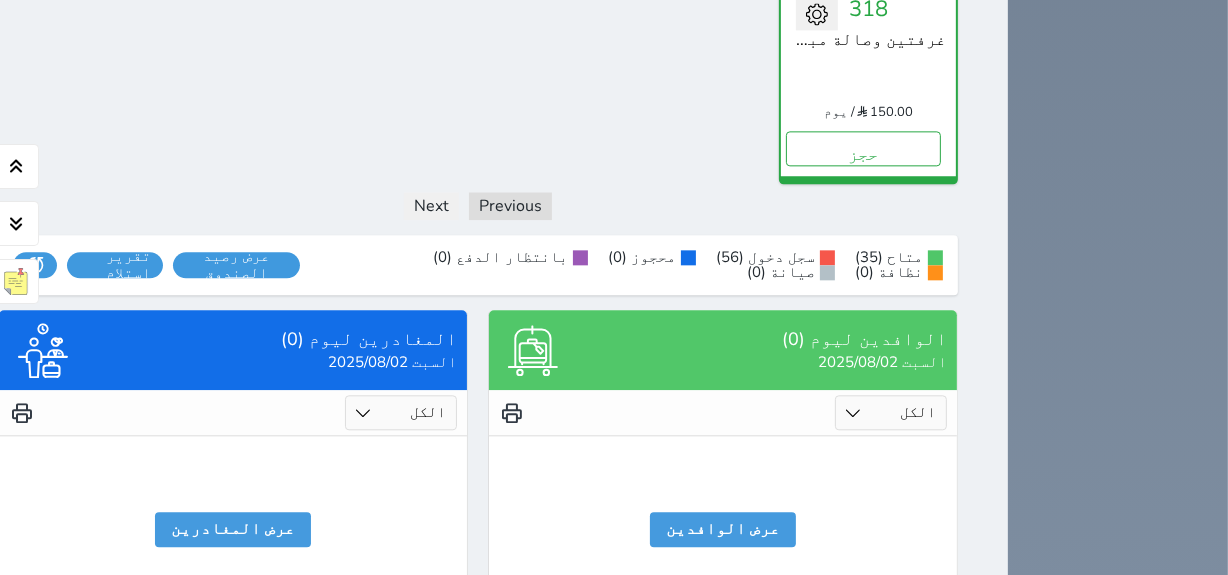scroll, scrollTop: 4177, scrollLeft: 0, axis: vertical 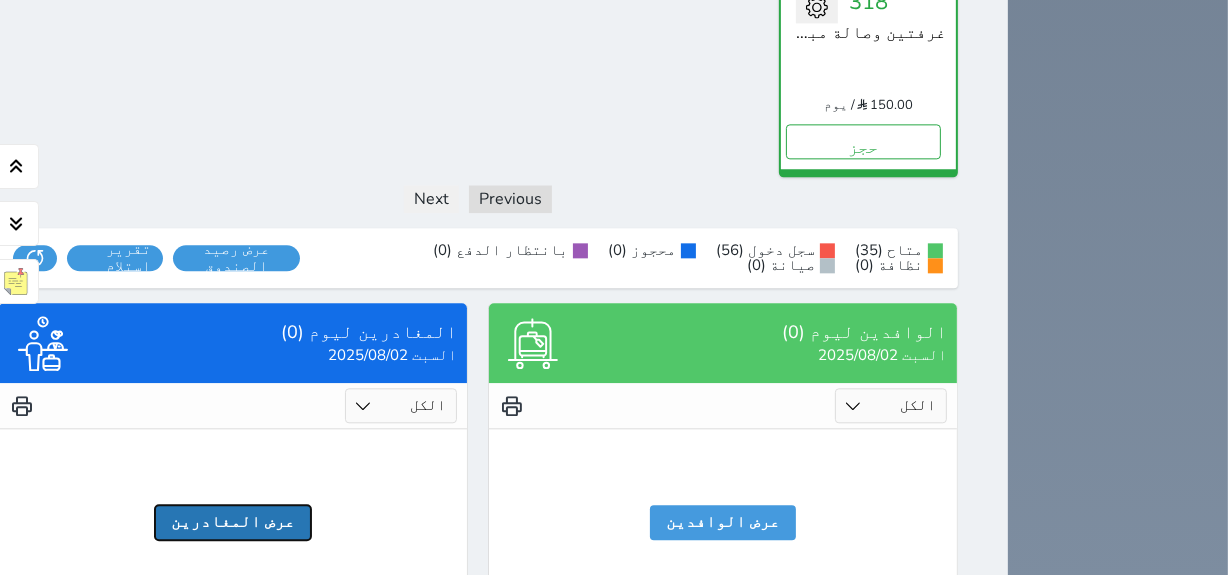 click on "عرض المغادرين" at bounding box center [233, 522] 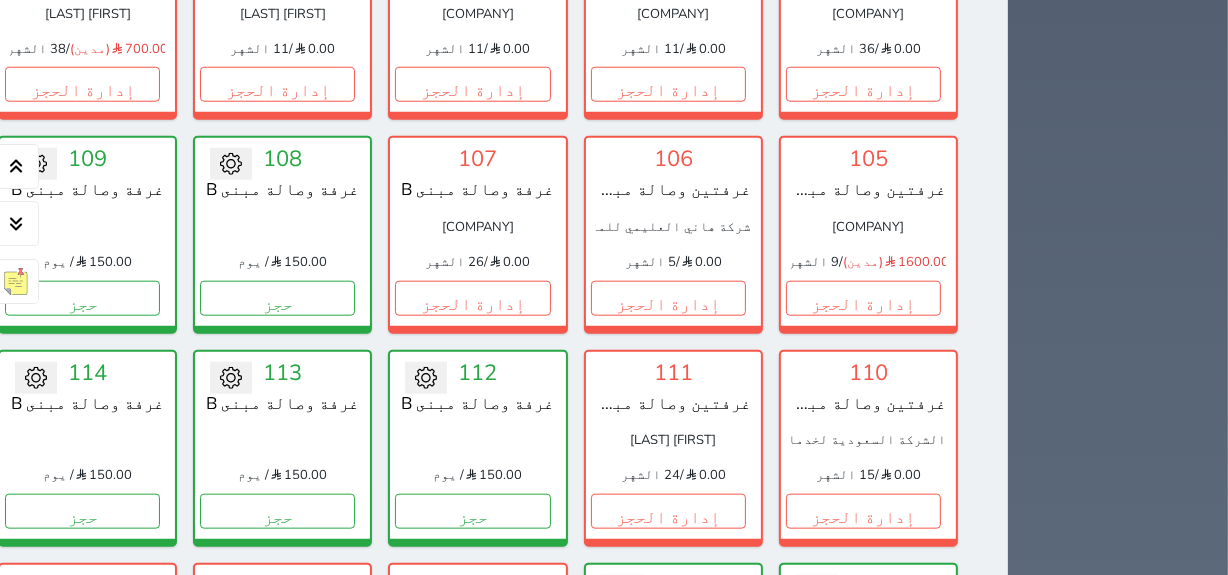 scroll, scrollTop: 1880, scrollLeft: 0, axis: vertical 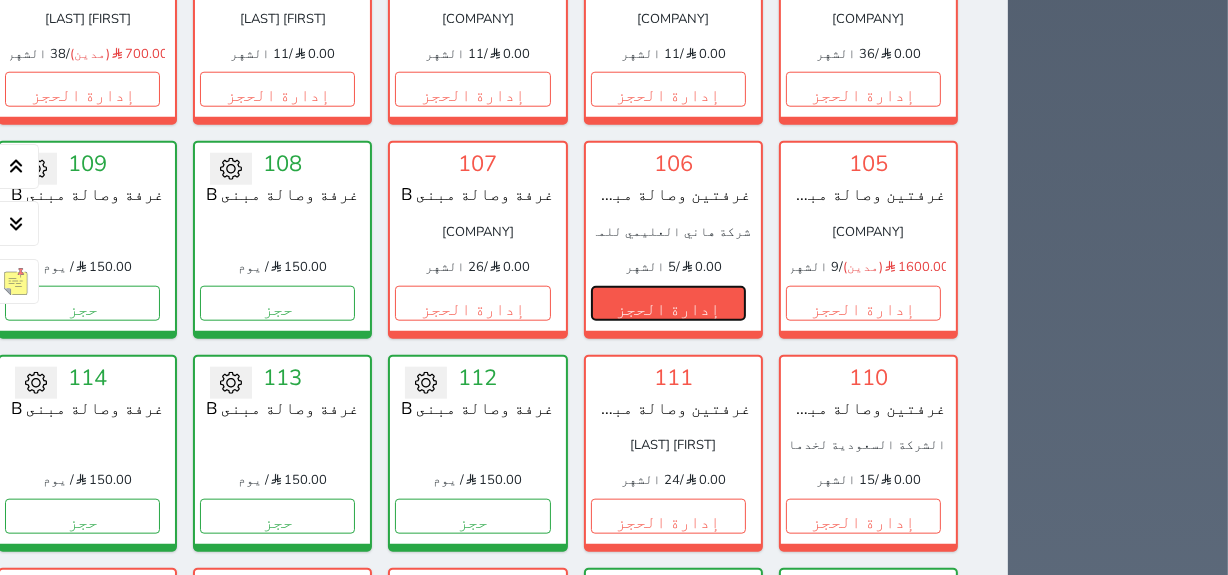 click on "إدارة الحجز" at bounding box center (668, 303) 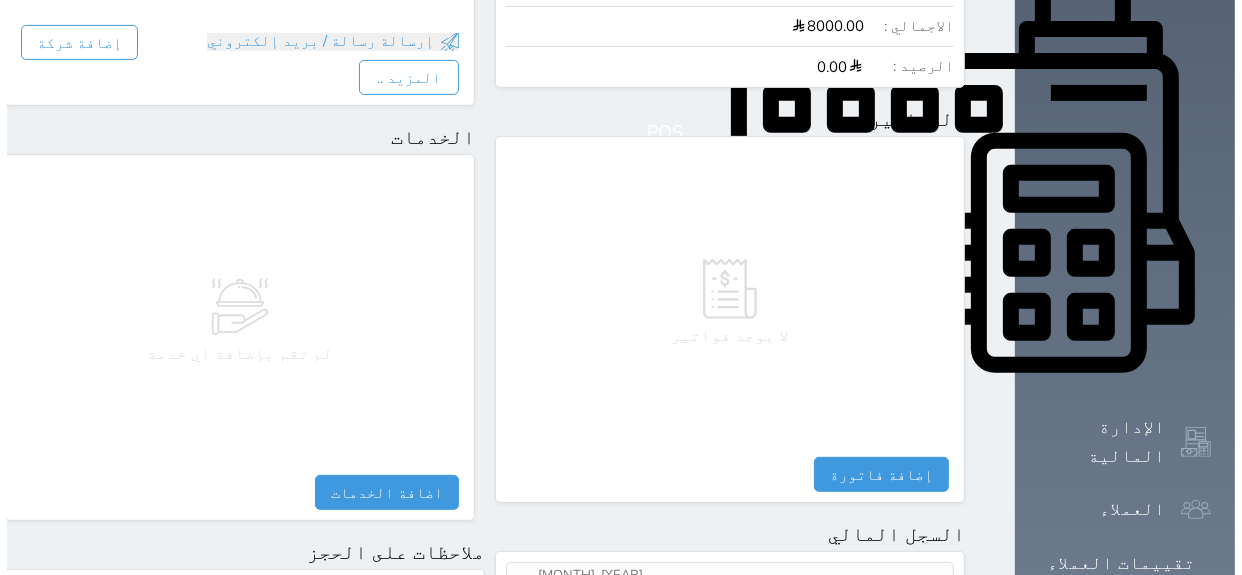 scroll, scrollTop: 909, scrollLeft: 0, axis: vertical 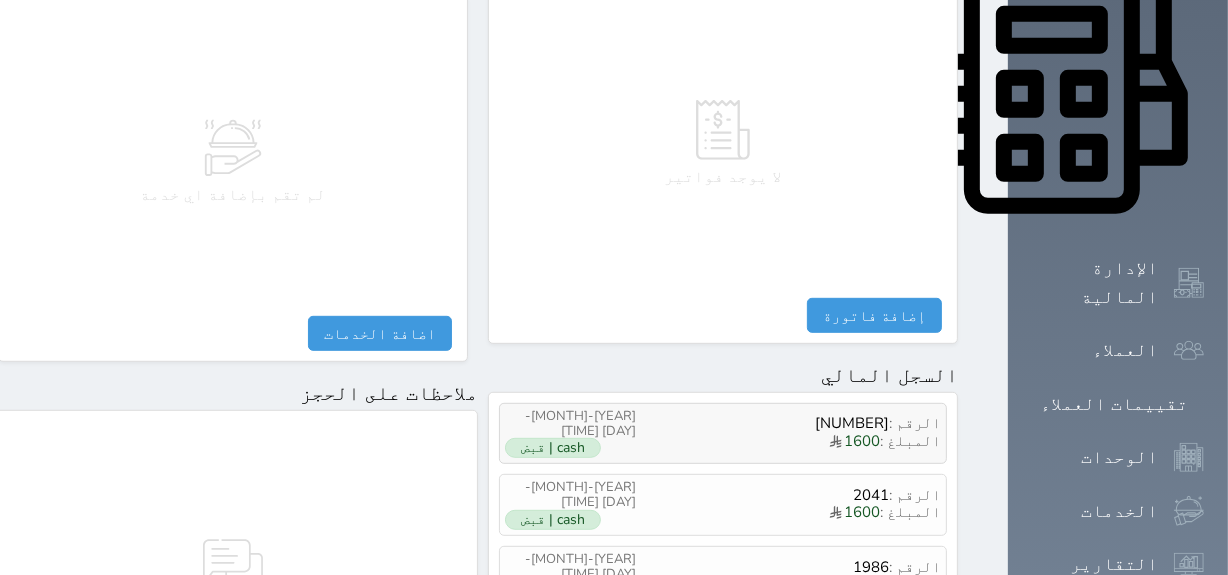 click on "cash | قبض" at bounding box center (553, 448) 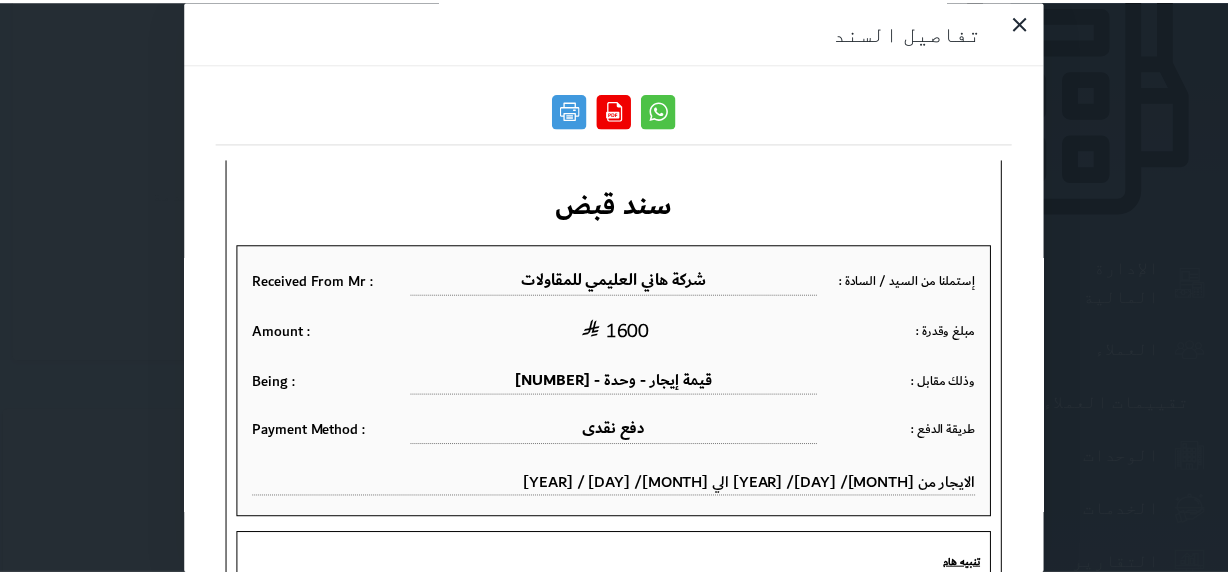 scroll, scrollTop: 272, scrollLeft: 0, axis: vertical 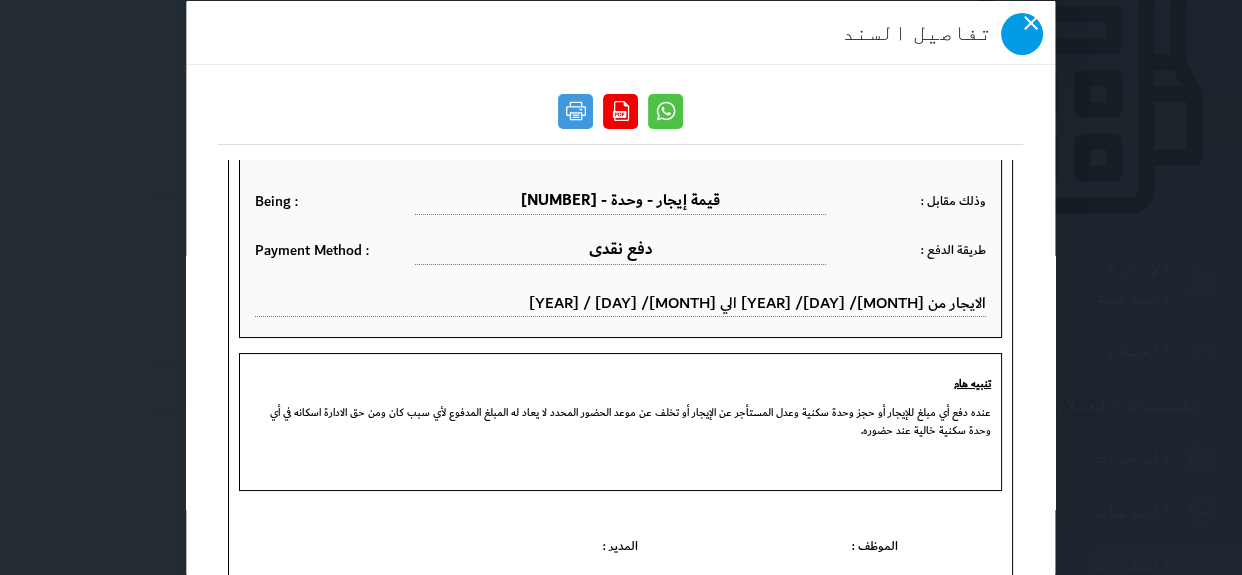 click 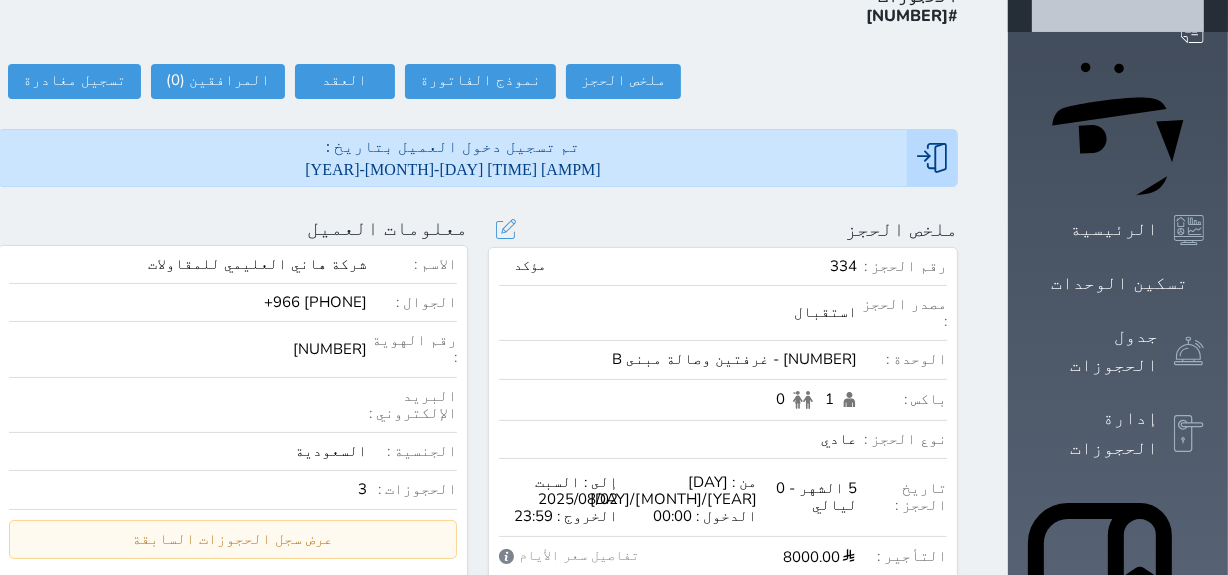 scroll, scrollTop: 0, scrollLeft: 0, axis: both 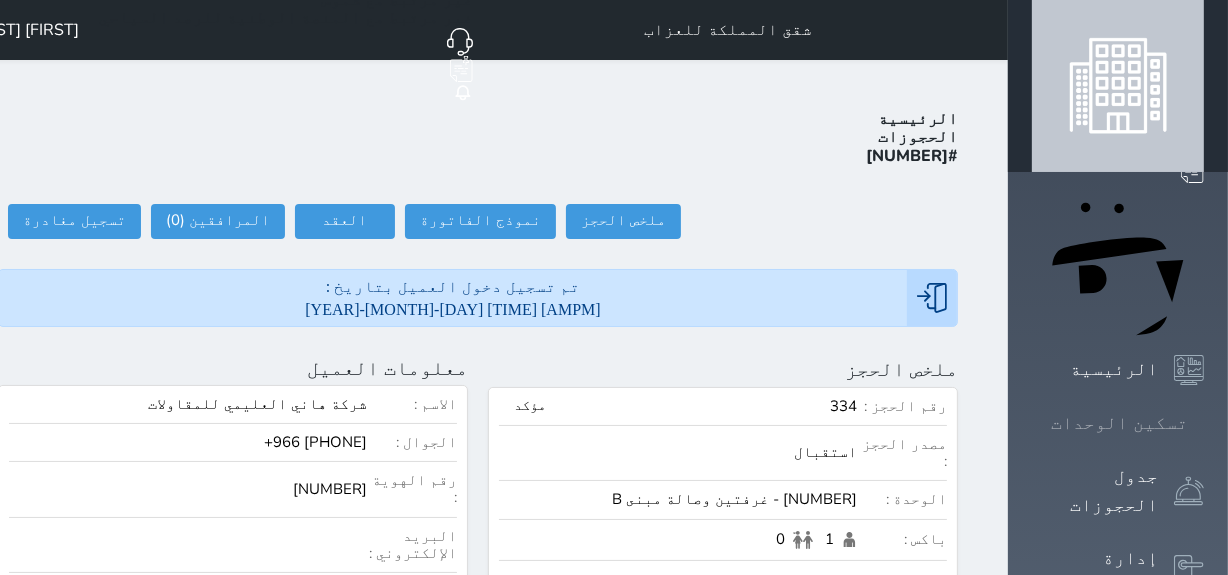 click 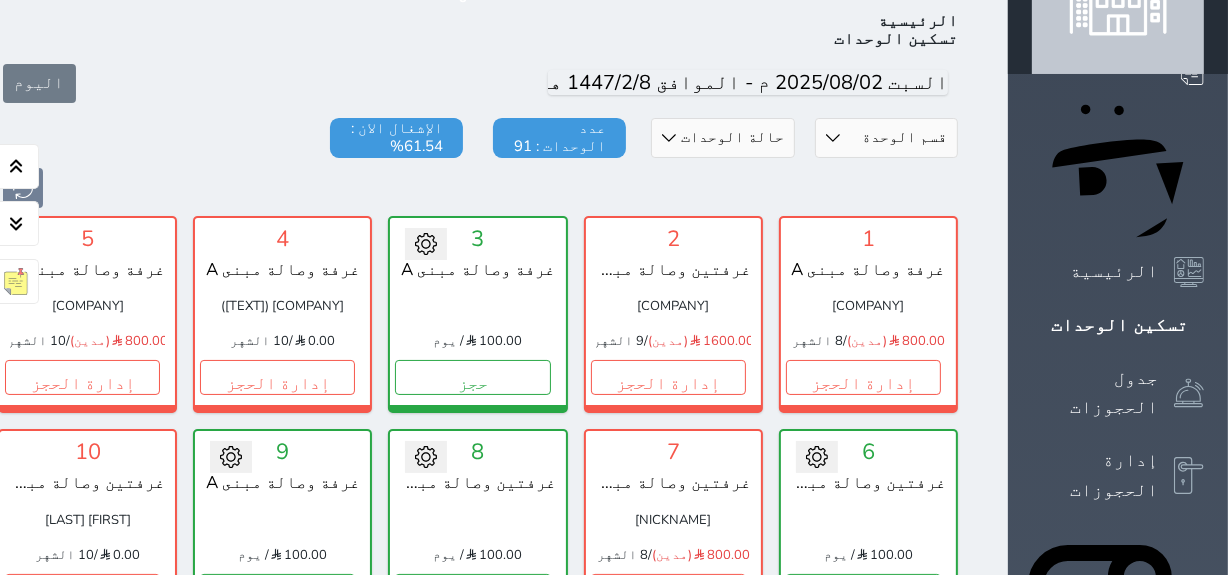 scroll, scrollTop: 78, scrollLeft: 0, axis: vertical 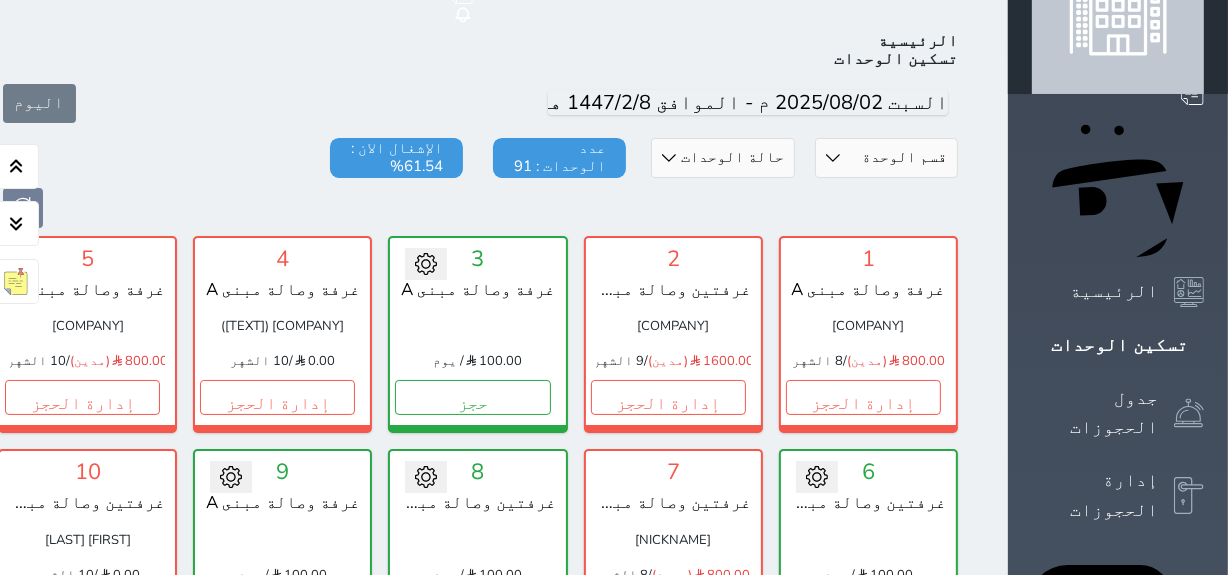 click on "تسكين الوحدات" at bounding box center [1118, 345] 